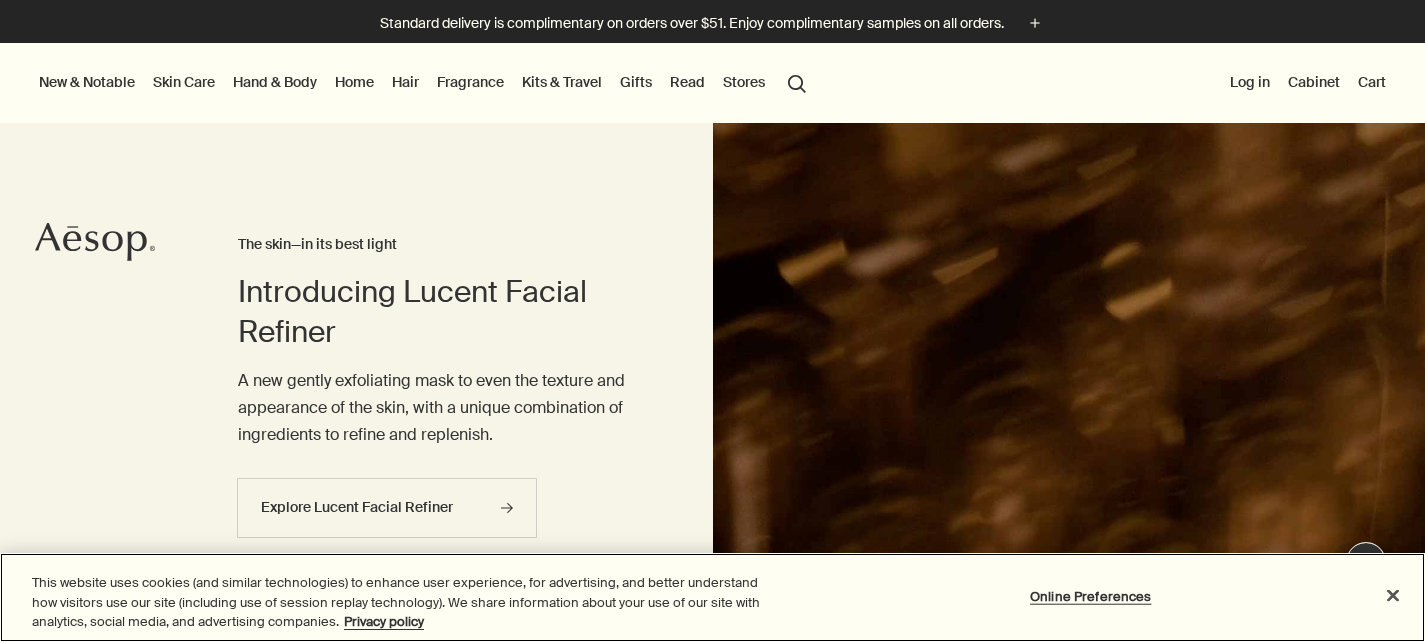 scroll, scrollTop: 0, scrollLeft: 0, axis: both 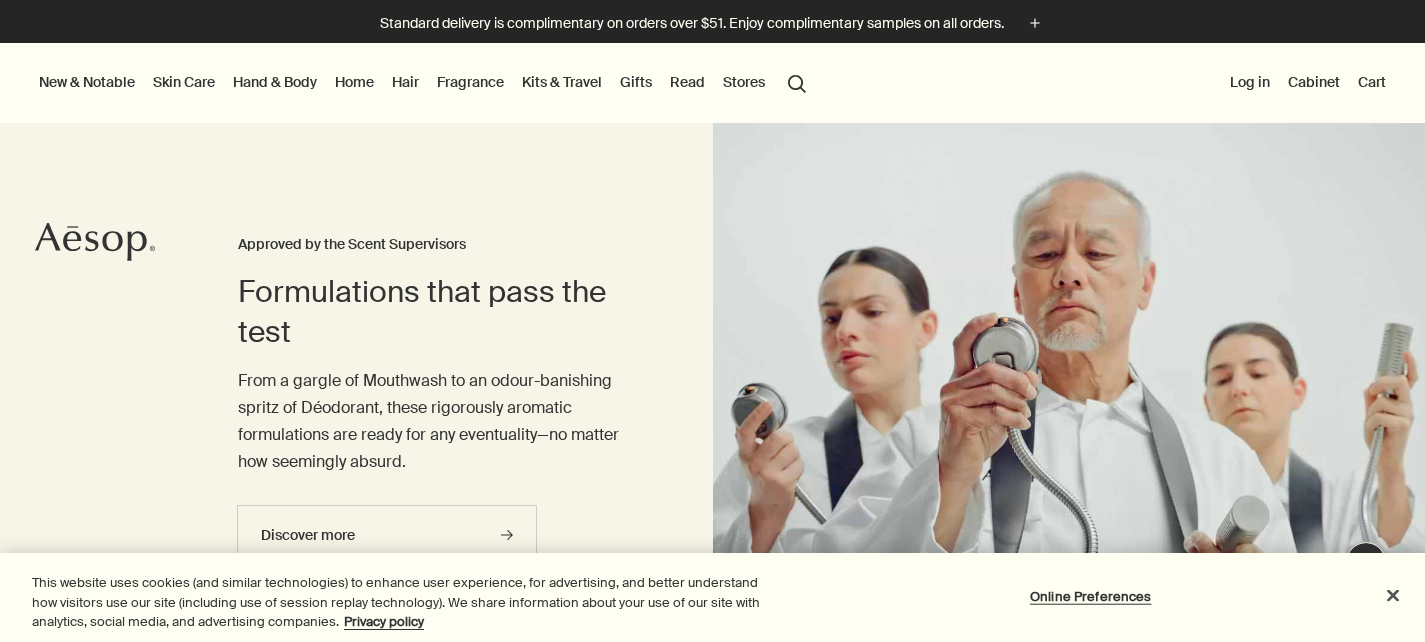 click on "Skin Care" at bounding box center [184, 82] 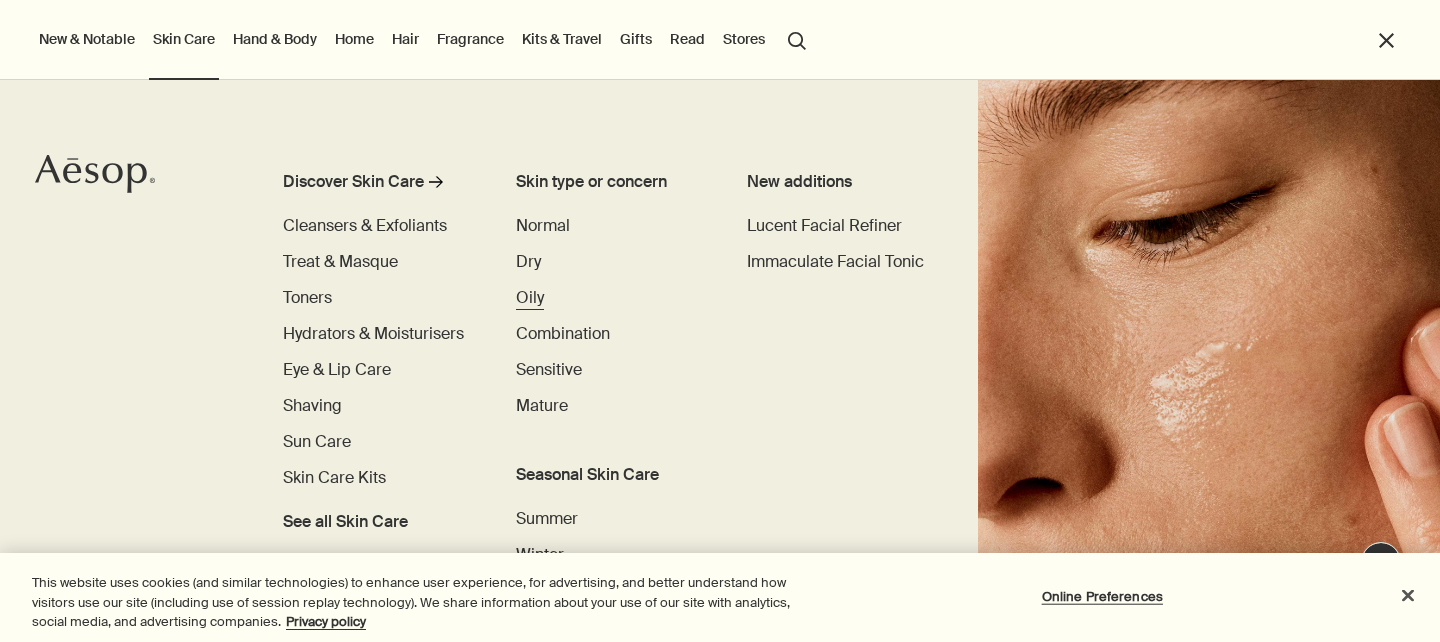 click on "Oily" at bounding box center (530, 297) 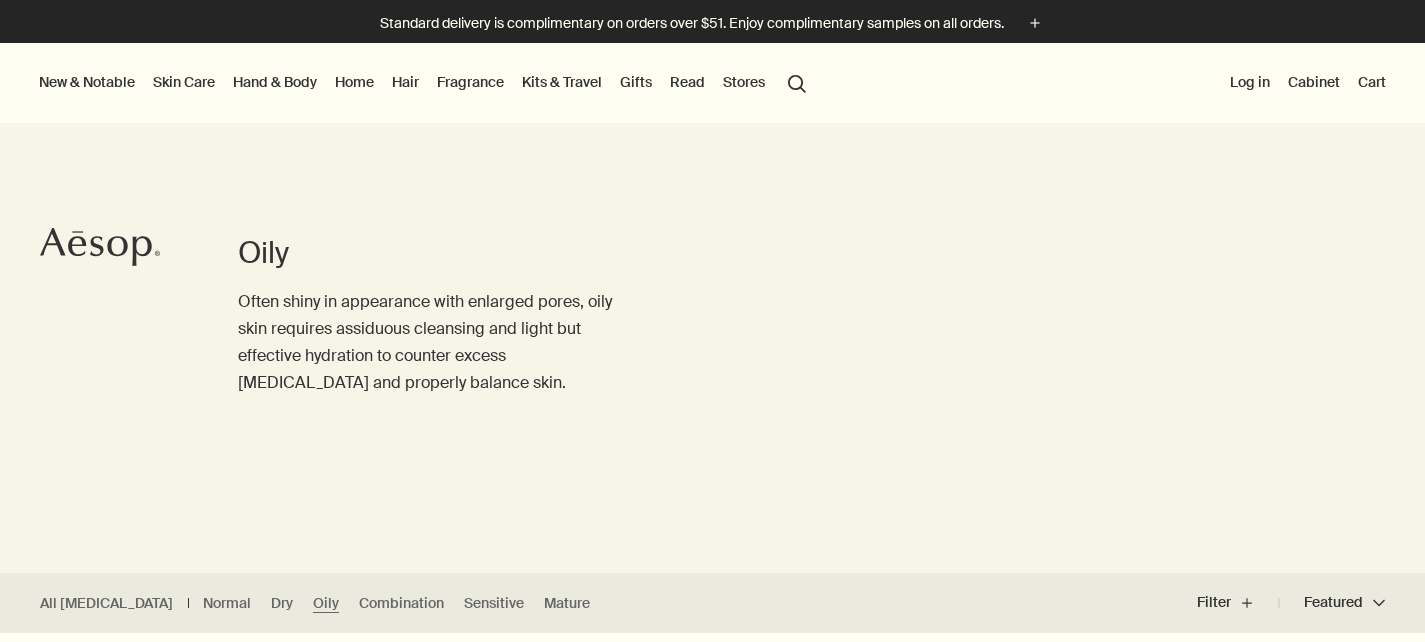 scroll, scrollTop: 0, scrollLeft: 0, axis: both 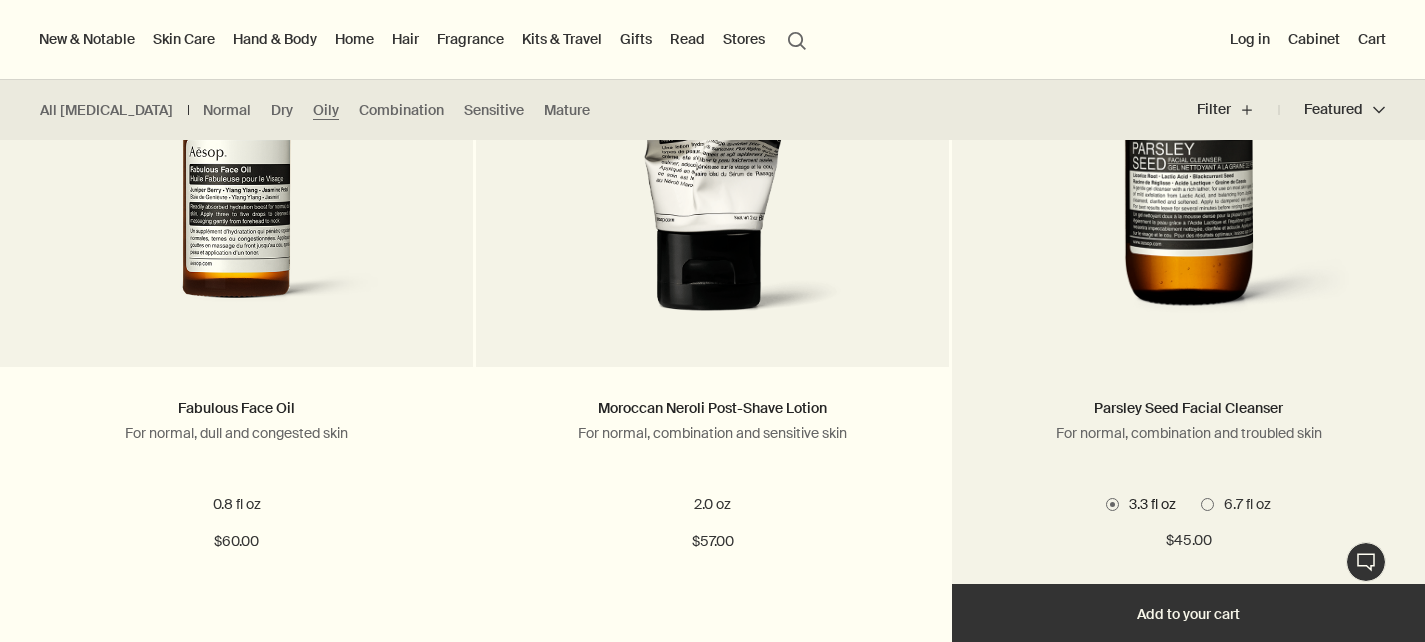 click at bounding box center (1188, 152) 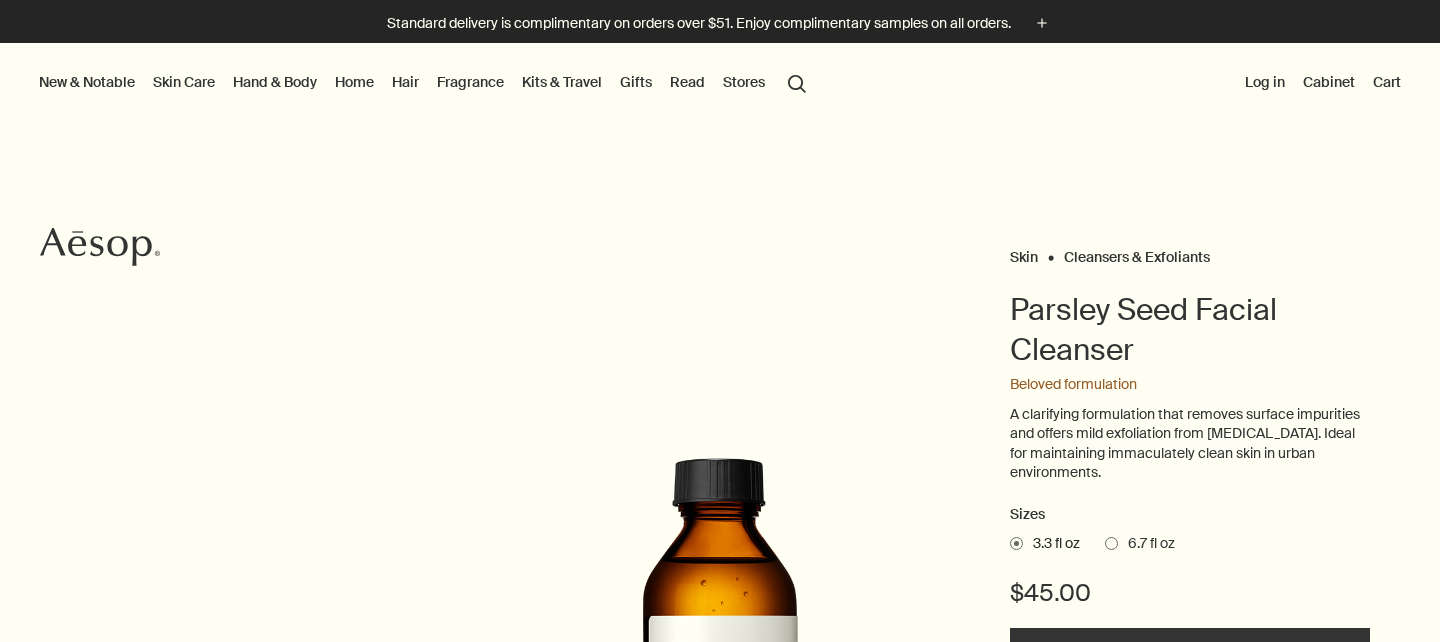 scroll, scrollTop: 0, scrollLeft: 0, axis: both 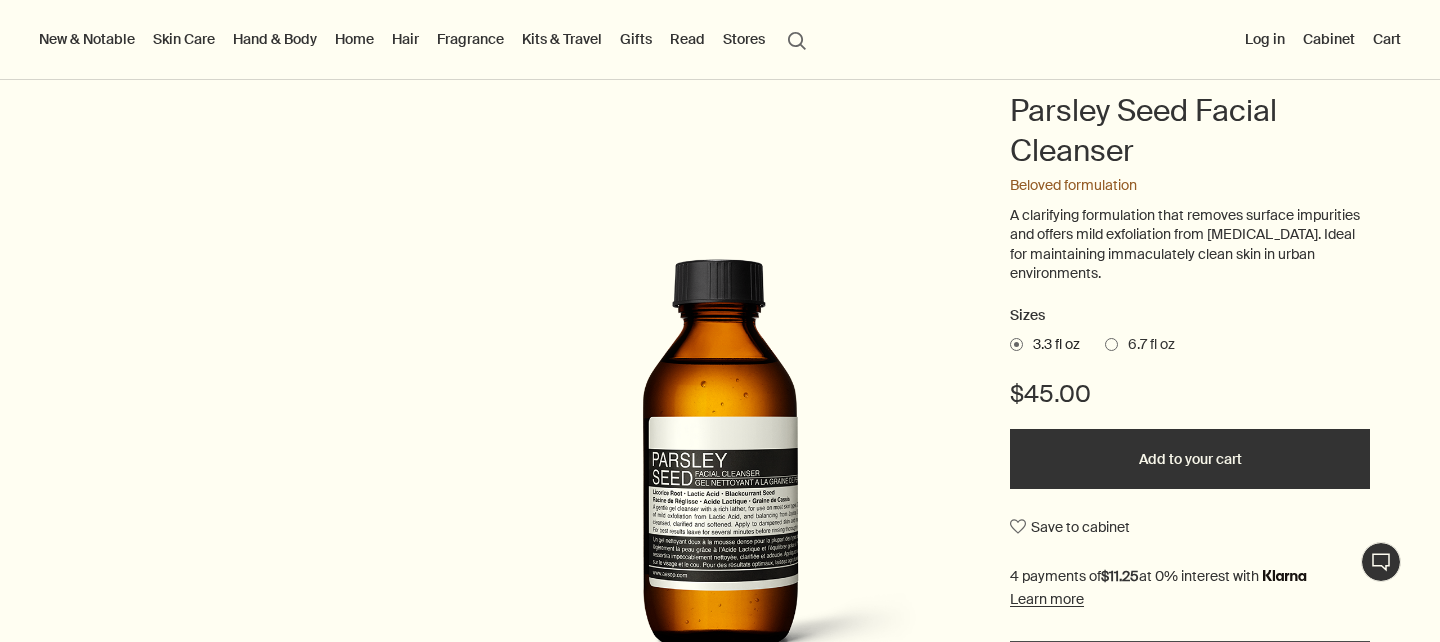 click on "6.7 fl oz" at bounding box center [1146, 345] 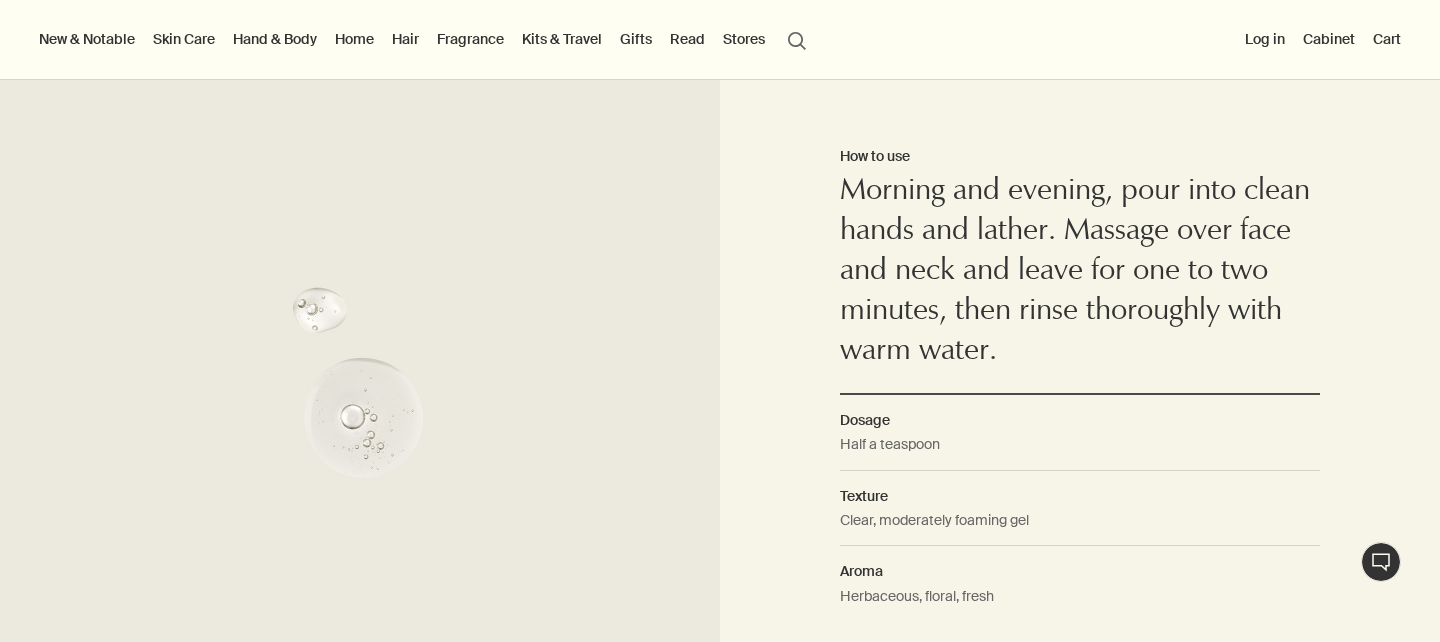 scroll, scrollTop: 1394, scrollLeft: 0, axis: vertical 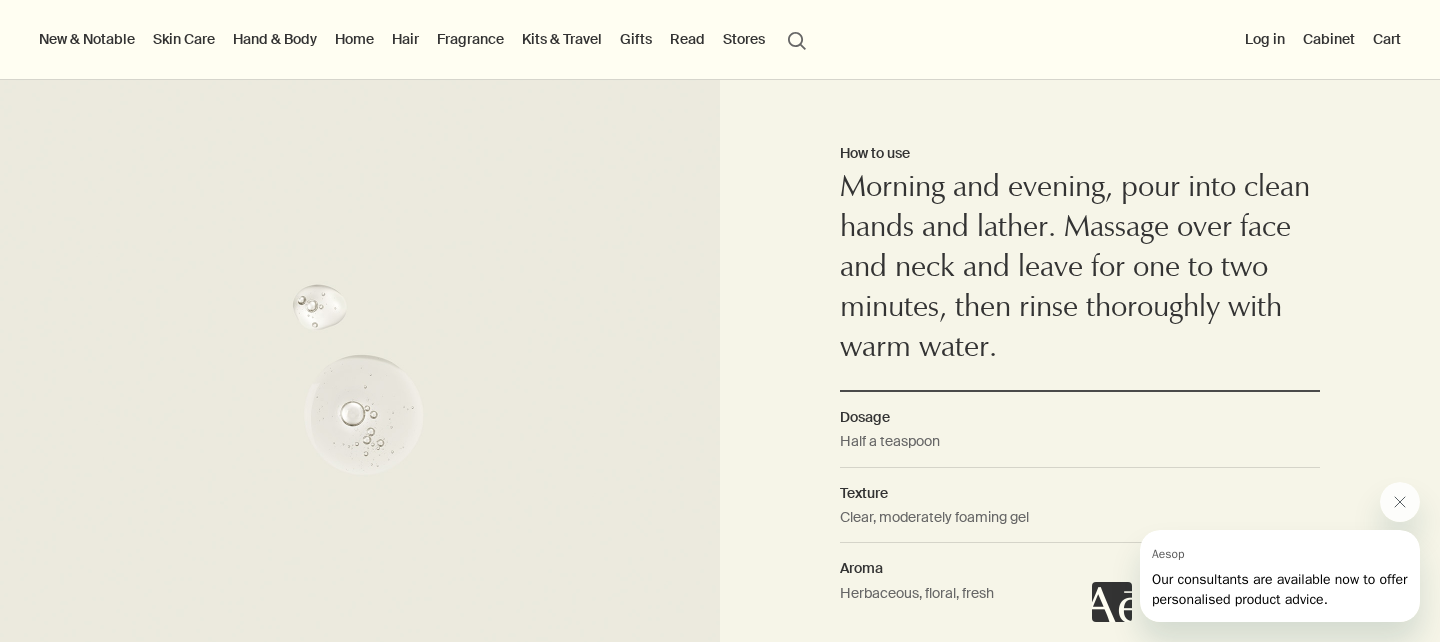 click on "Hand & Body" at bounding box center (275, 39) 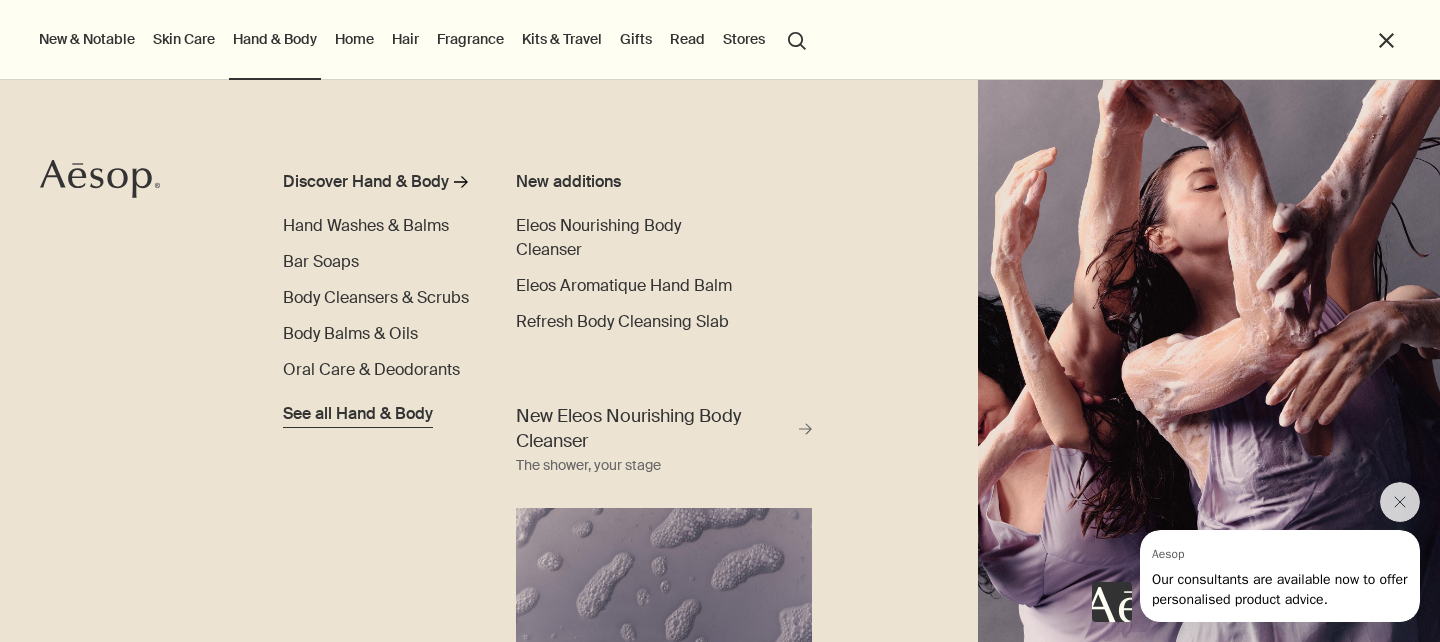 click on "See all Hand & Body" at bounding box center (358, 414) 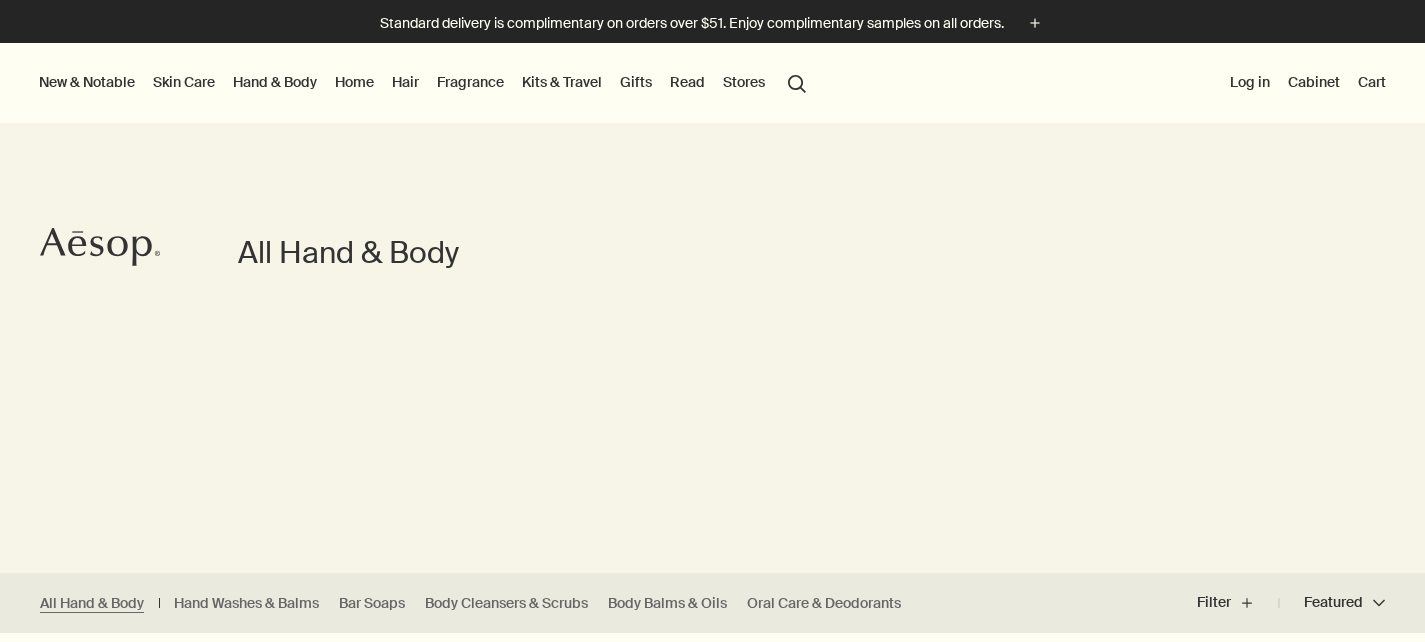 scroll, scrollTop: 213, scrollLeft: 0, axis: vertical 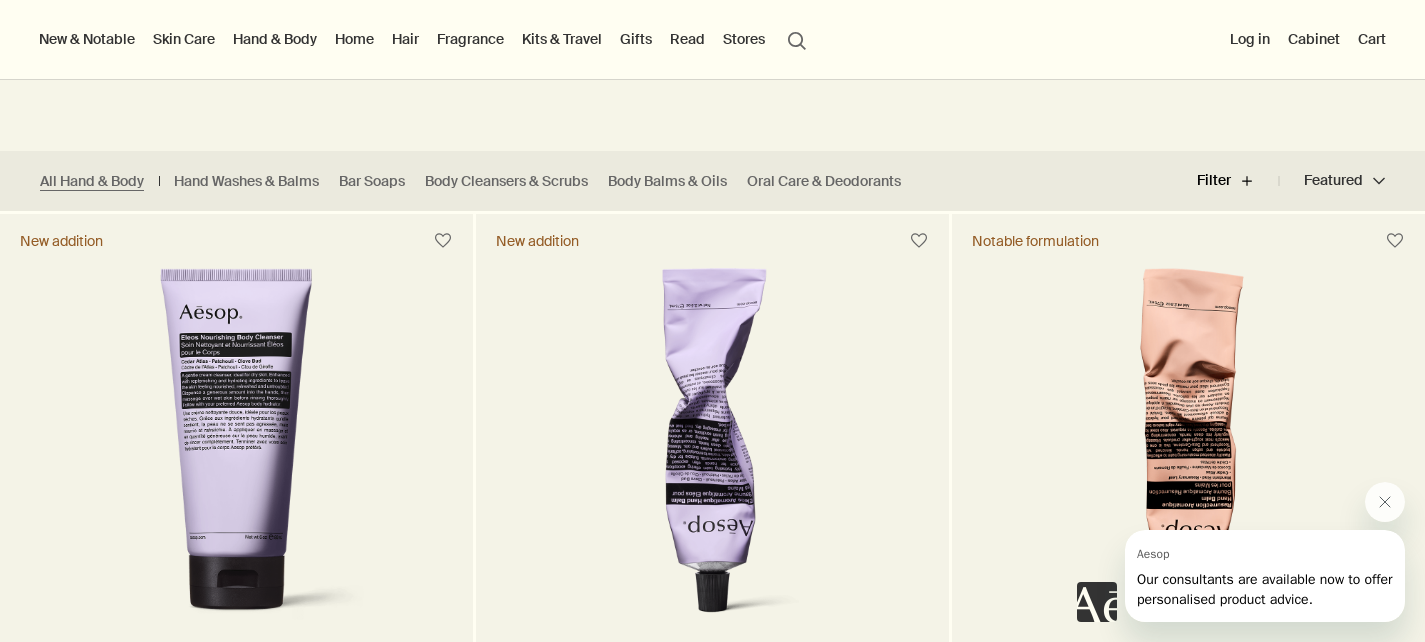 click on "Filter plus" at bounding box center [1238, 181] 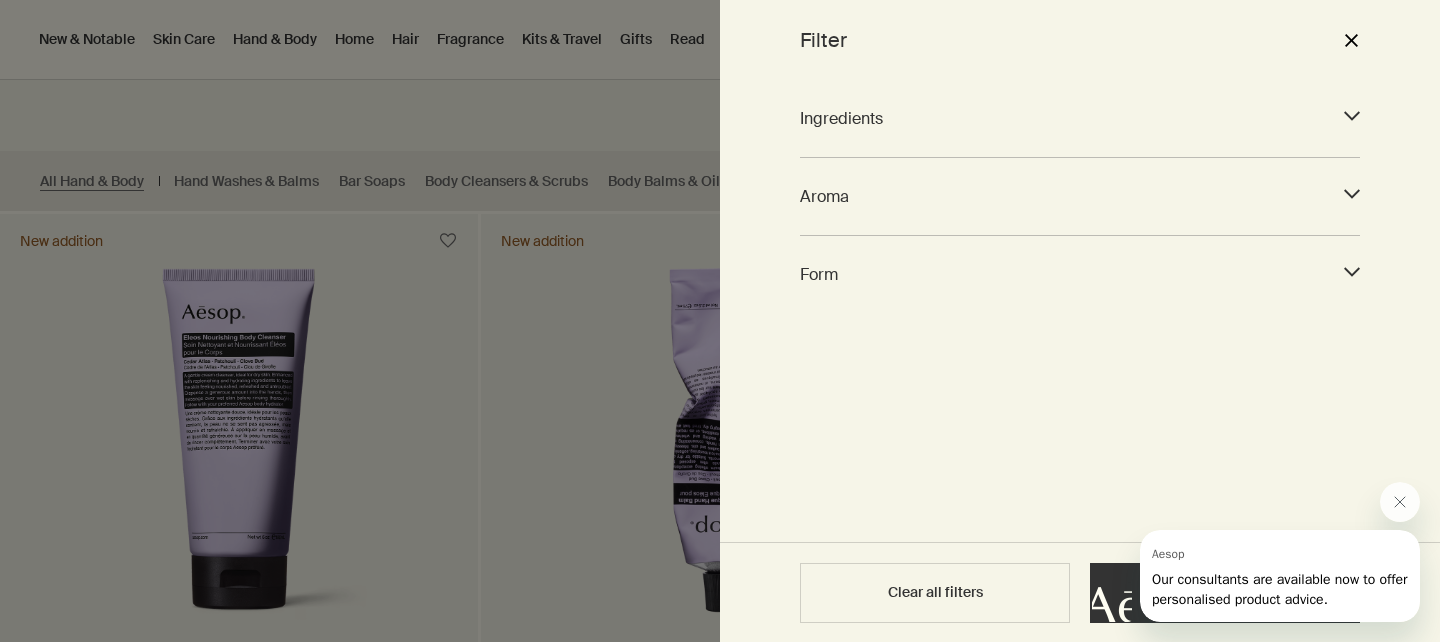 click on "Aroma" at bounding box center (1062, 196) 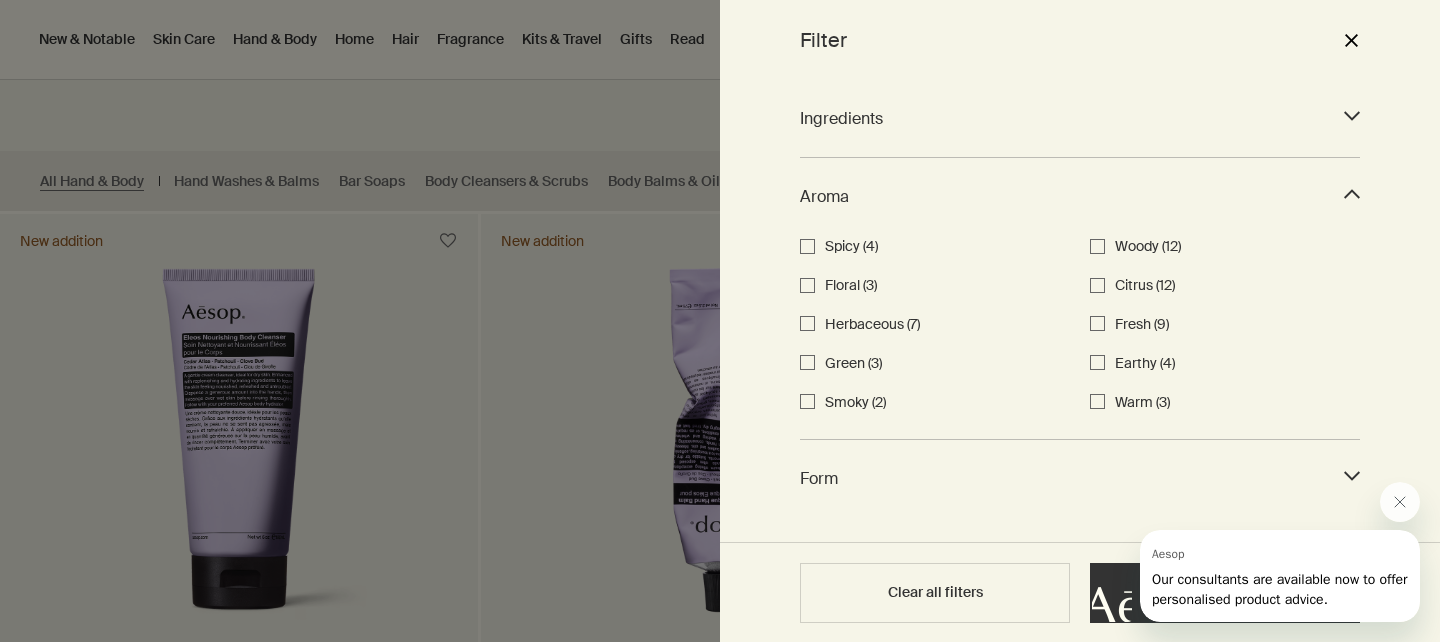 click on "Floral (3)" at bounding box center [947, 286] 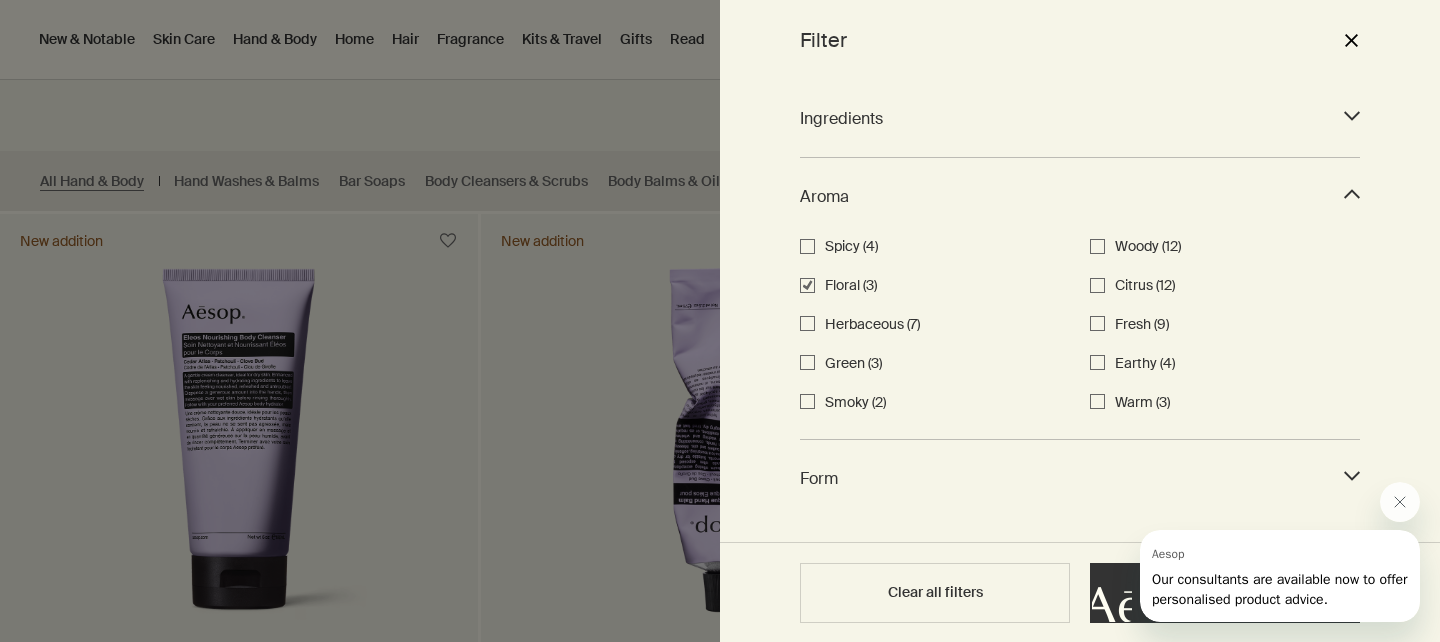checkbox on "true" 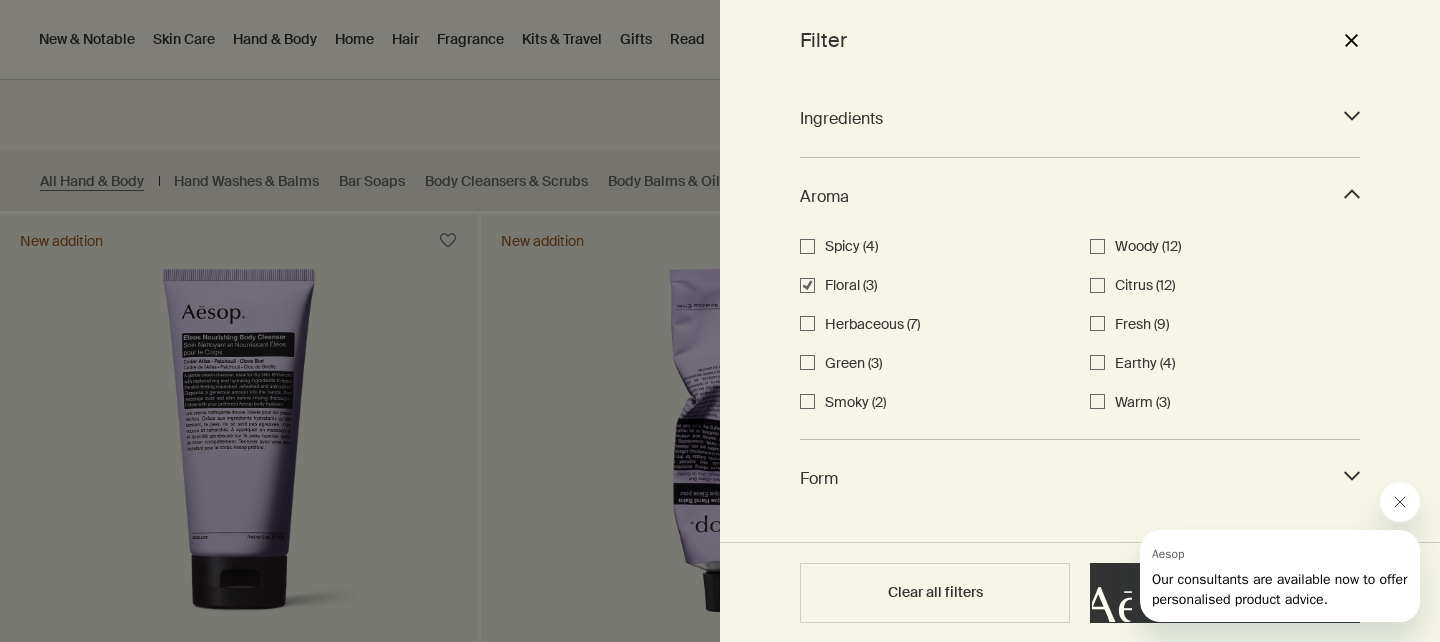 drag, startPoint x: 1399, startPoint y: 503, endPoint x: 2730, endPoint y: 1004, distance: 1422.1681 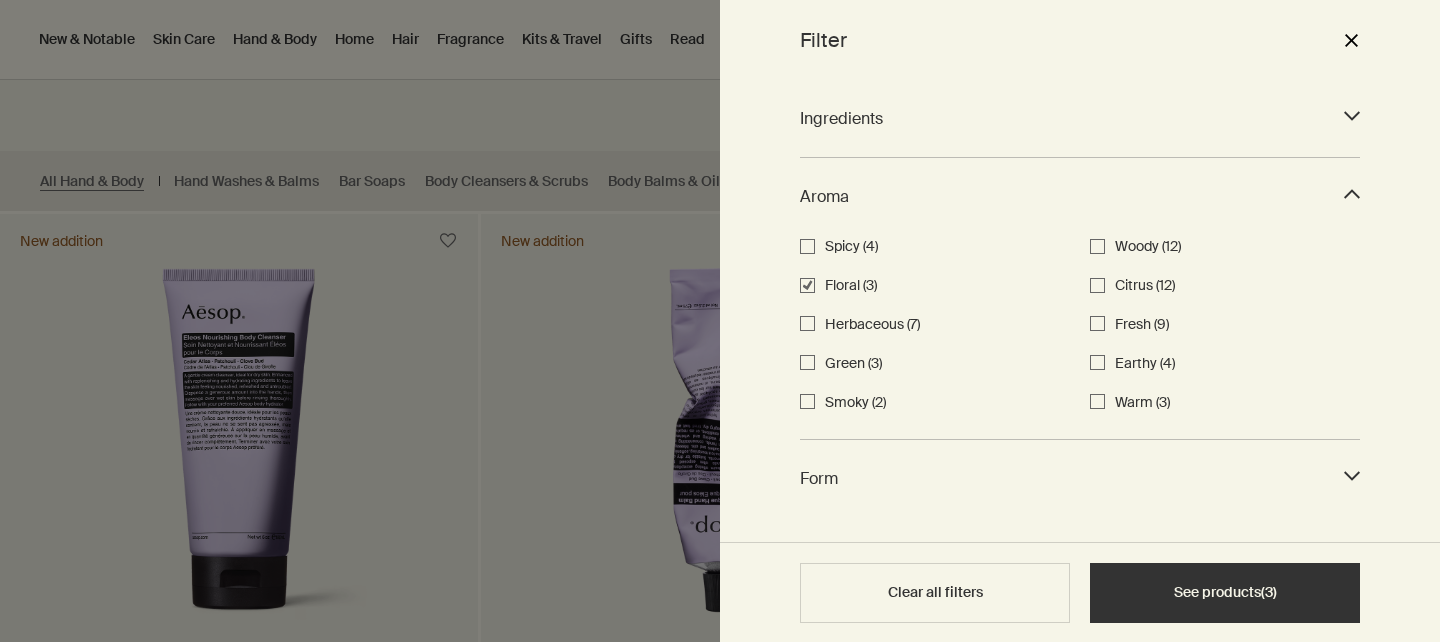 click on "See products   ( 3 )" at bounding box center (1225, 593) 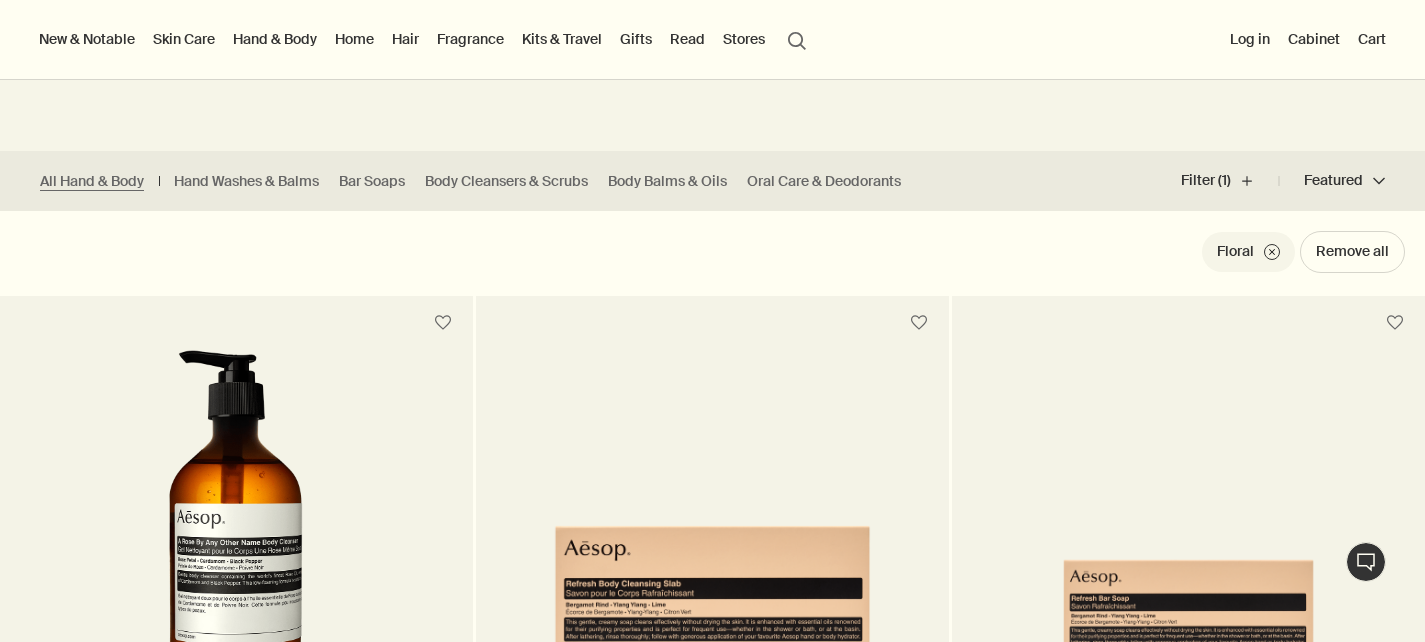 click on "Hair" at bounding box center [405, 39] 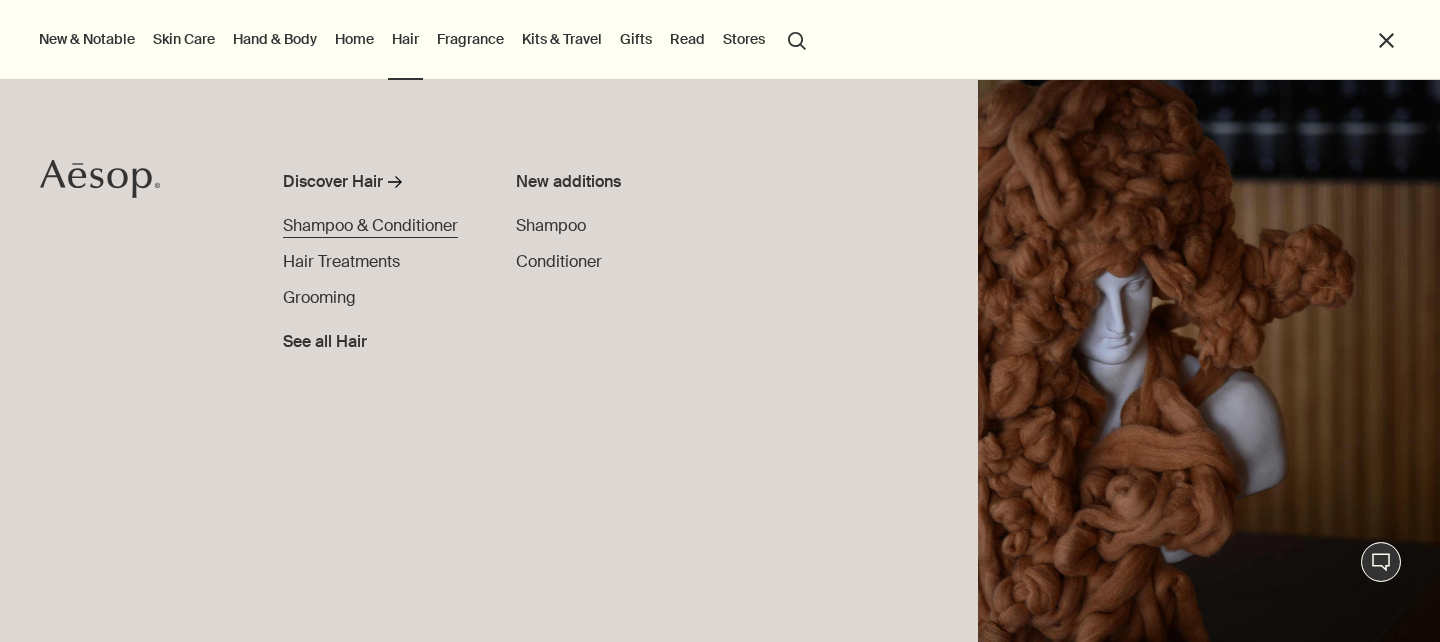 click on "Shampoo & Conditioner" at bounding box center [370, 225] 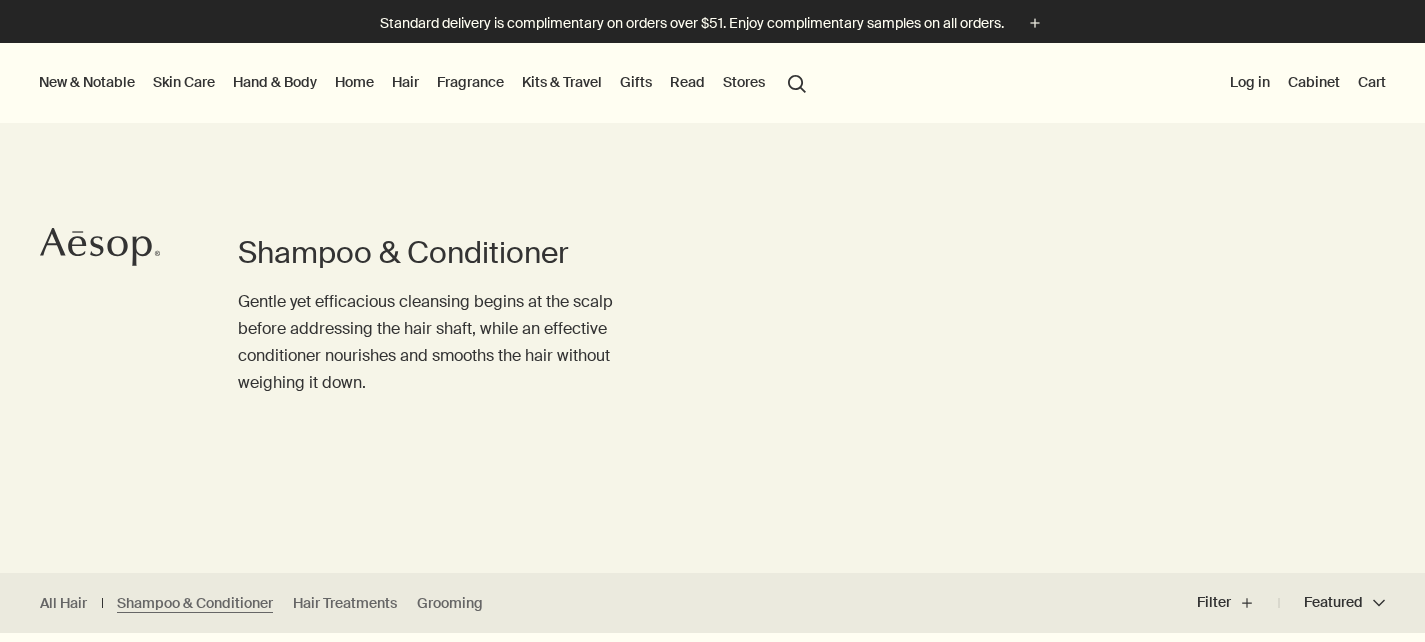 scroll, scrollTop: 0, scrollLeft: 0, axis: both 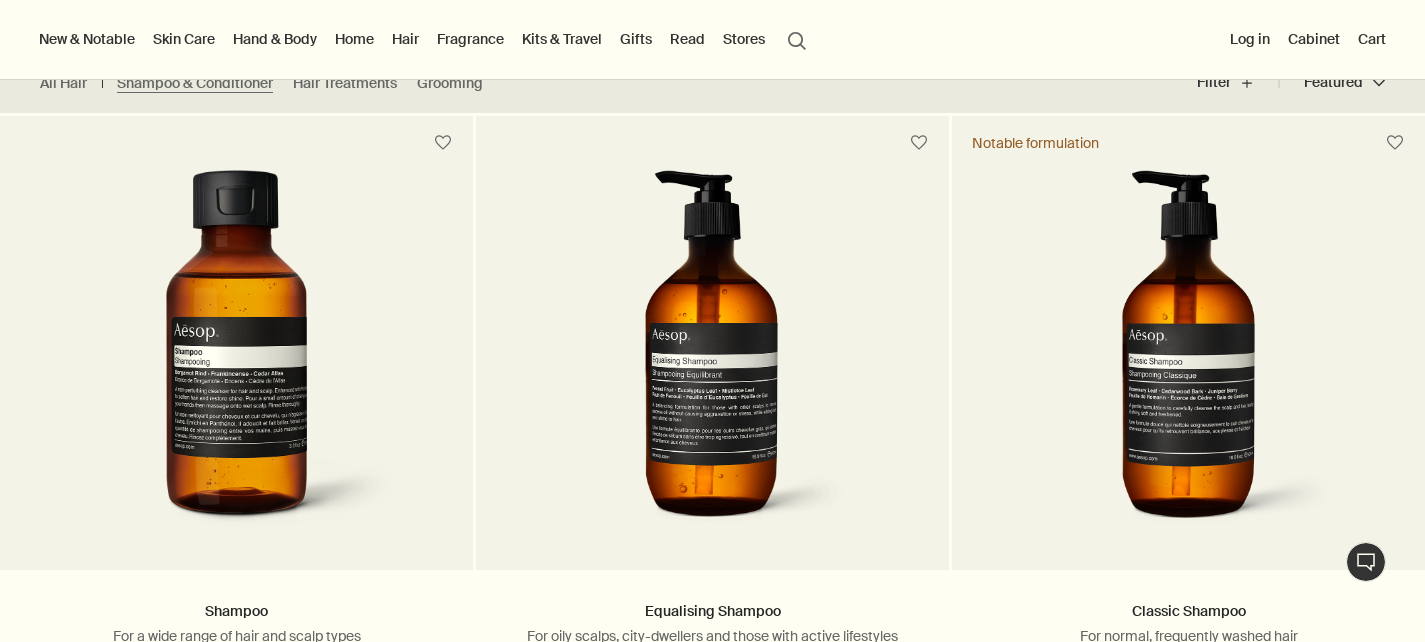 click on "New & Notable New additions Lucent Facial Refiner Eleos Nourishing Body Cleanser Aurner Eau de Parfum Virēre Eau de Parfum Notable formulations Reverence Aromatique Hand Wash Geranium Leaf Body Cleanser Resurrection Aromatique Hand Balm Immaculate Facial Tonic Skin Care Discover Skin Care   rightArrow Cleansers & Exfoliants Treat & Masque Toners Hydrators & Moisturisers Eye & Lip Care Shaving Sun Care Skin Care Kits See all Skin Care Skin type or concern Normal Dry Oily Combination Sensitive Mature Seasonal Skin Care Summer Winter New additions Lucent Facial Refiner Immaculate Facial Tonic An introduction to skin types   rightArrow Lessons from the lab Hand & Body Discover Hand & Body   rightArrow Hand Washes & Balms Bar Soaps Body Cleansers & Scrubs Body Balms & Oils Oral Care & Deodorants See all Hand & Body New additions Eleos Nourishing Body Cleanser Eleos Aromatique Hand Balm Refresh Body Cleansing Slab New Eleos Nourishing Body Cleanser   rightArrow The shower, your stage Home Discover Home   Incense" at bounding box center [712, 40] 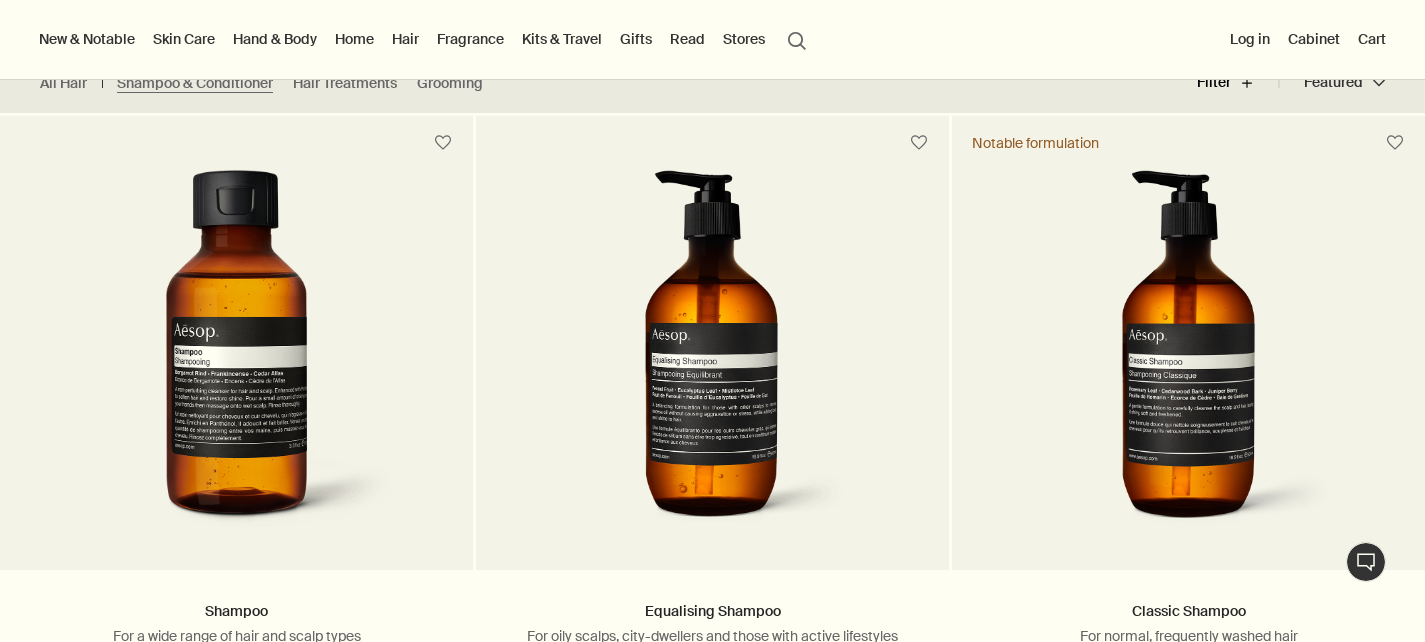 click on "Filter plus" at bounding box center (1238, 83) 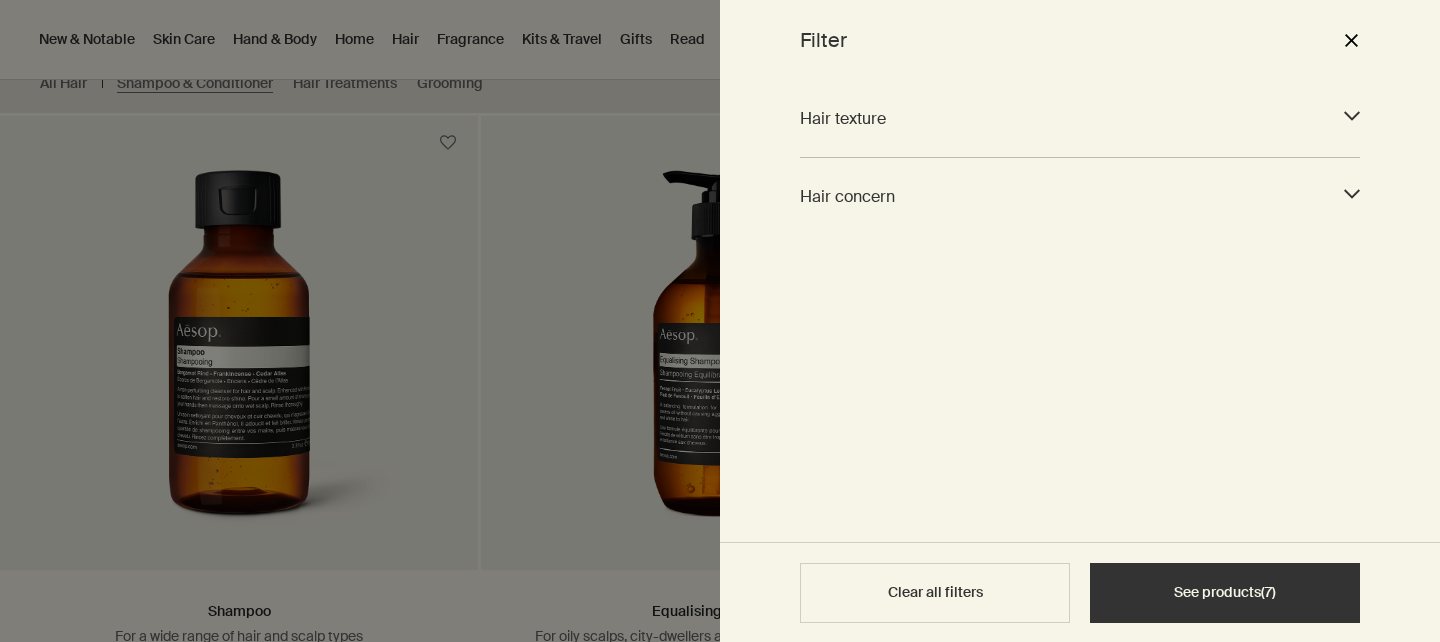click on "Hair texture" at bounding box center [1062, 118] 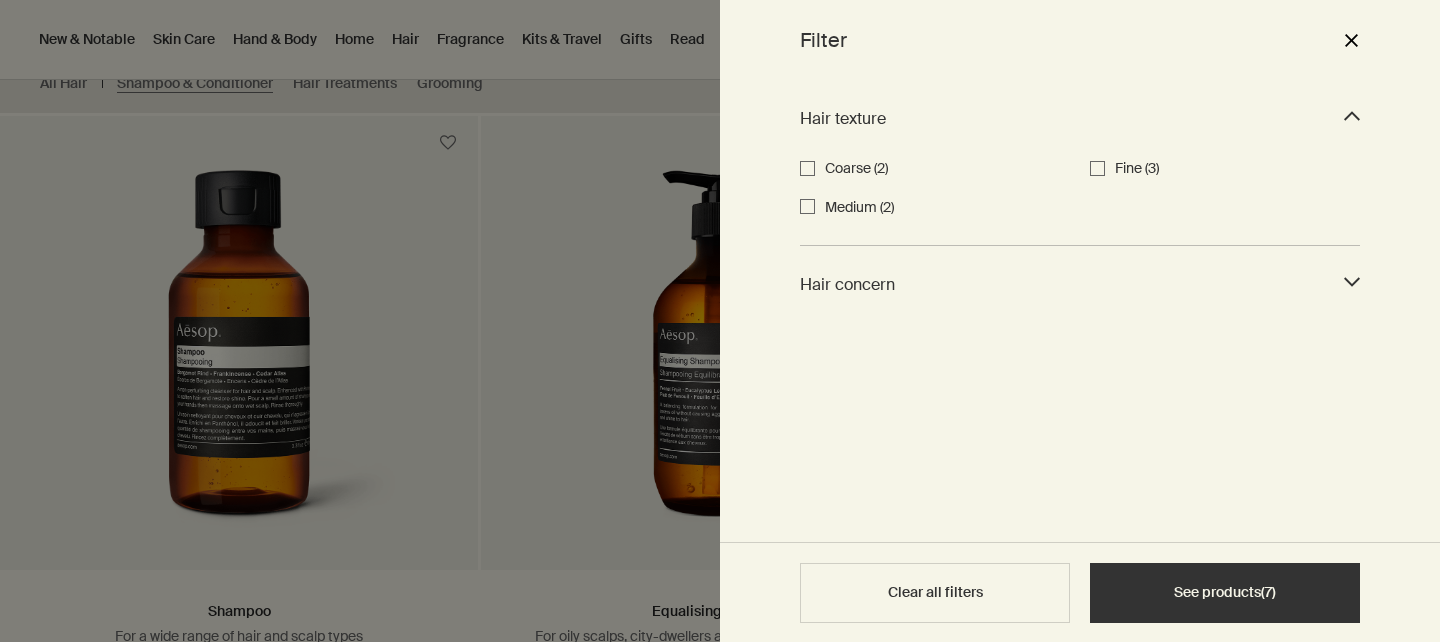 click on "Hair concern downArrow" at bounding box center [1080, 284] 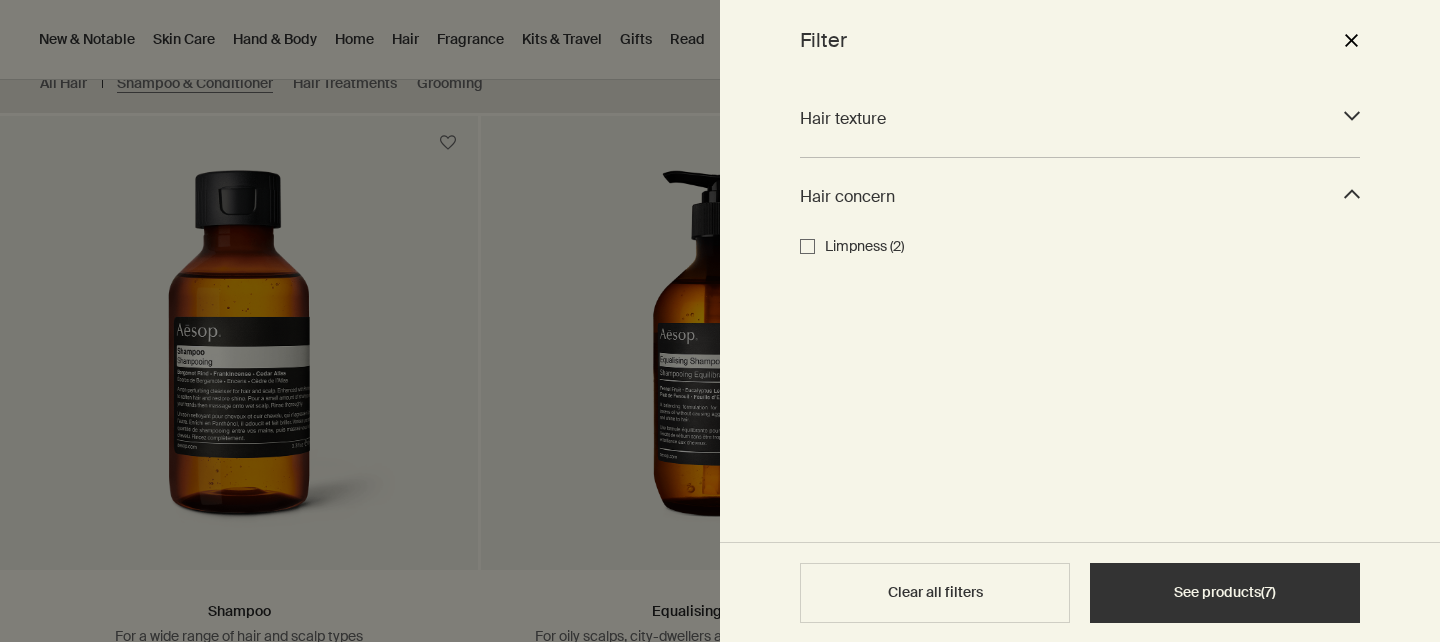 click on "Hair texture downArrow" at bounding box center (1080, 118) 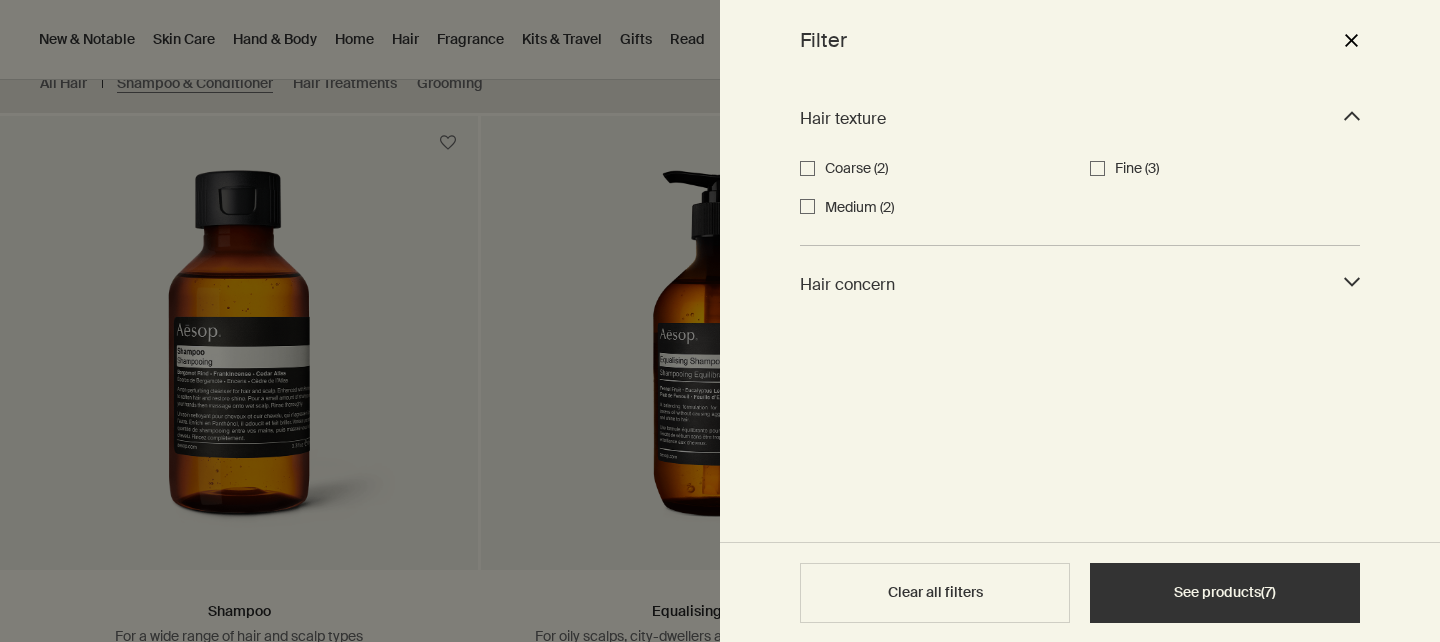 click on "Medium (2)" at bounding box center (947, 208) 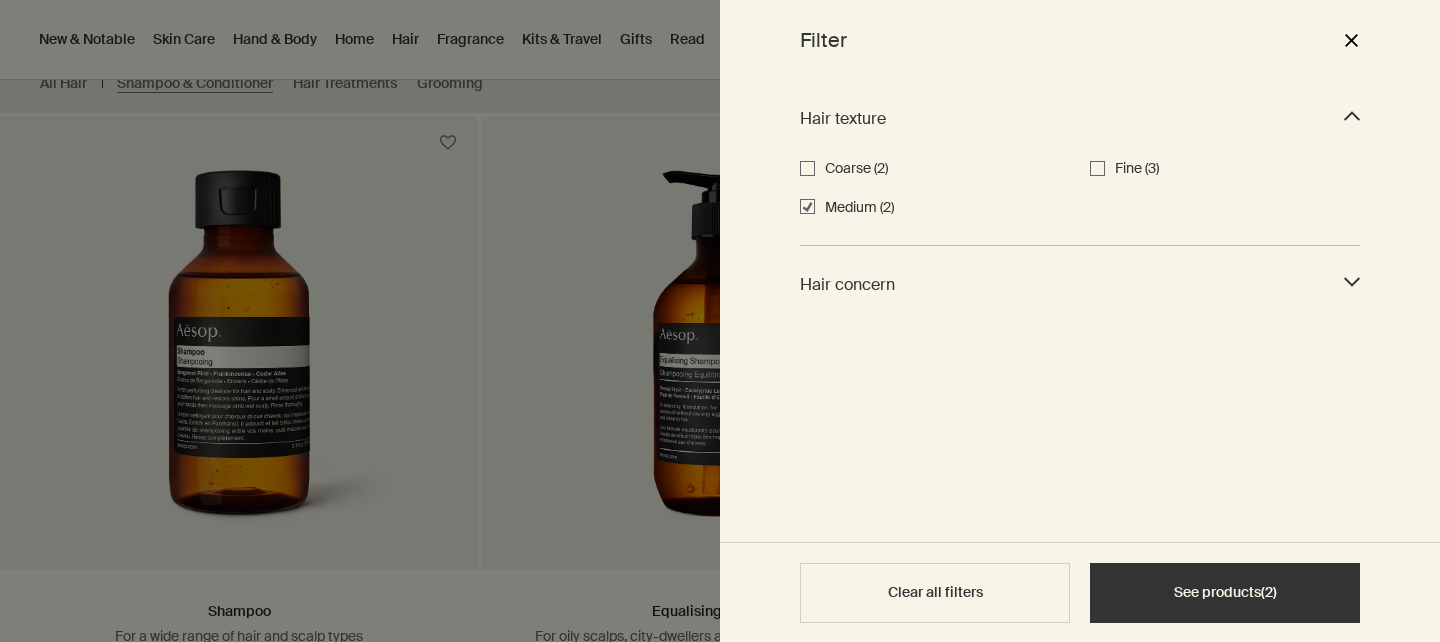 click on "Medium (2)" at bounding box center (947, 208) 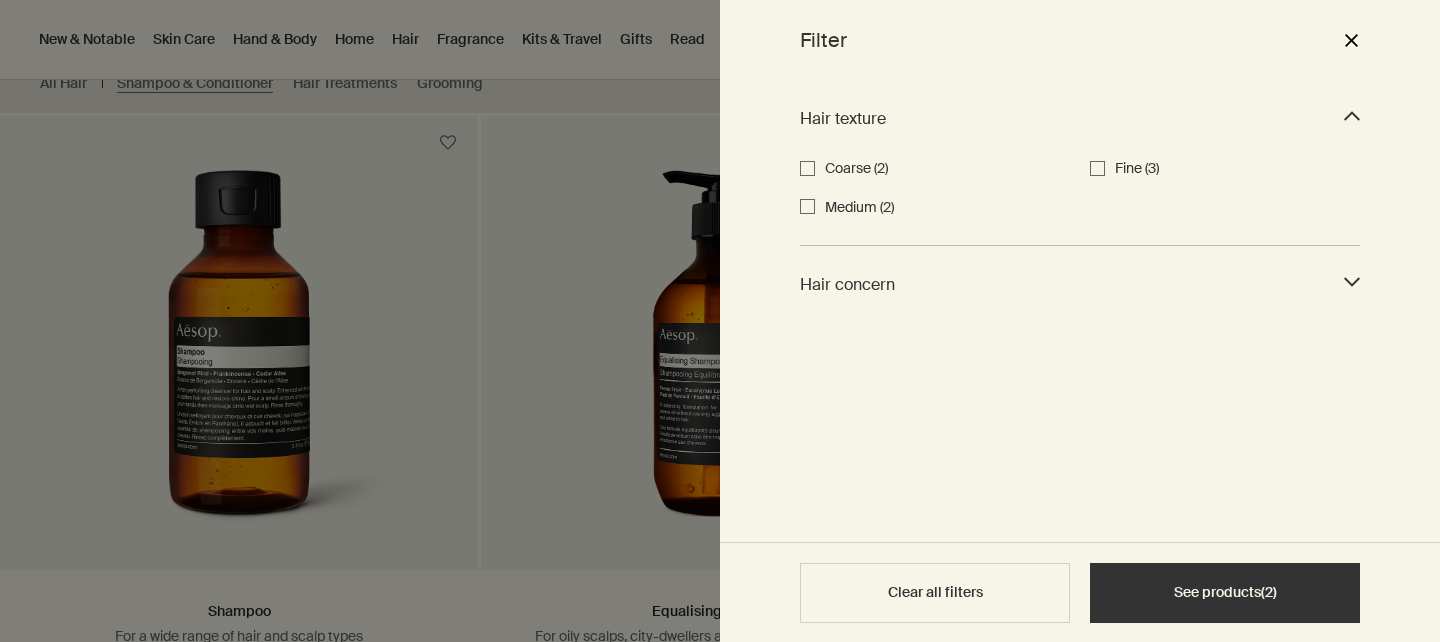 checkbox on "false" 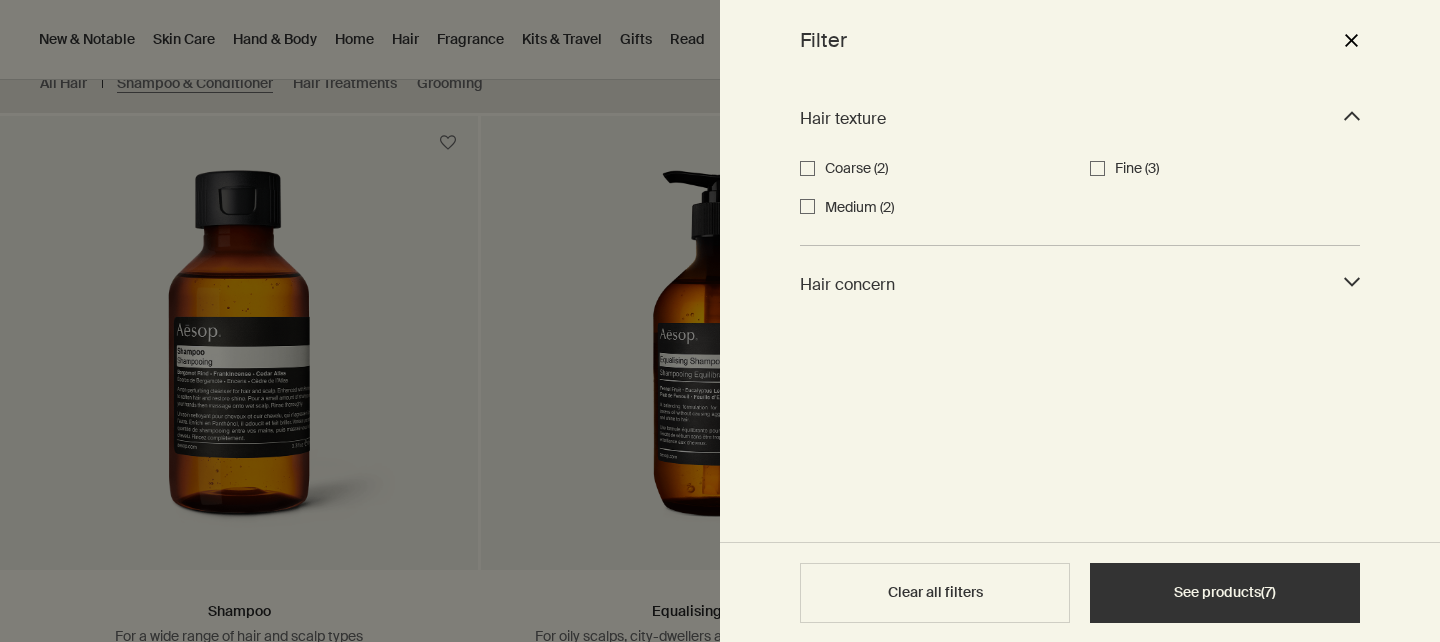 click on "Coarse (2)" at bounding box center (947, 169) 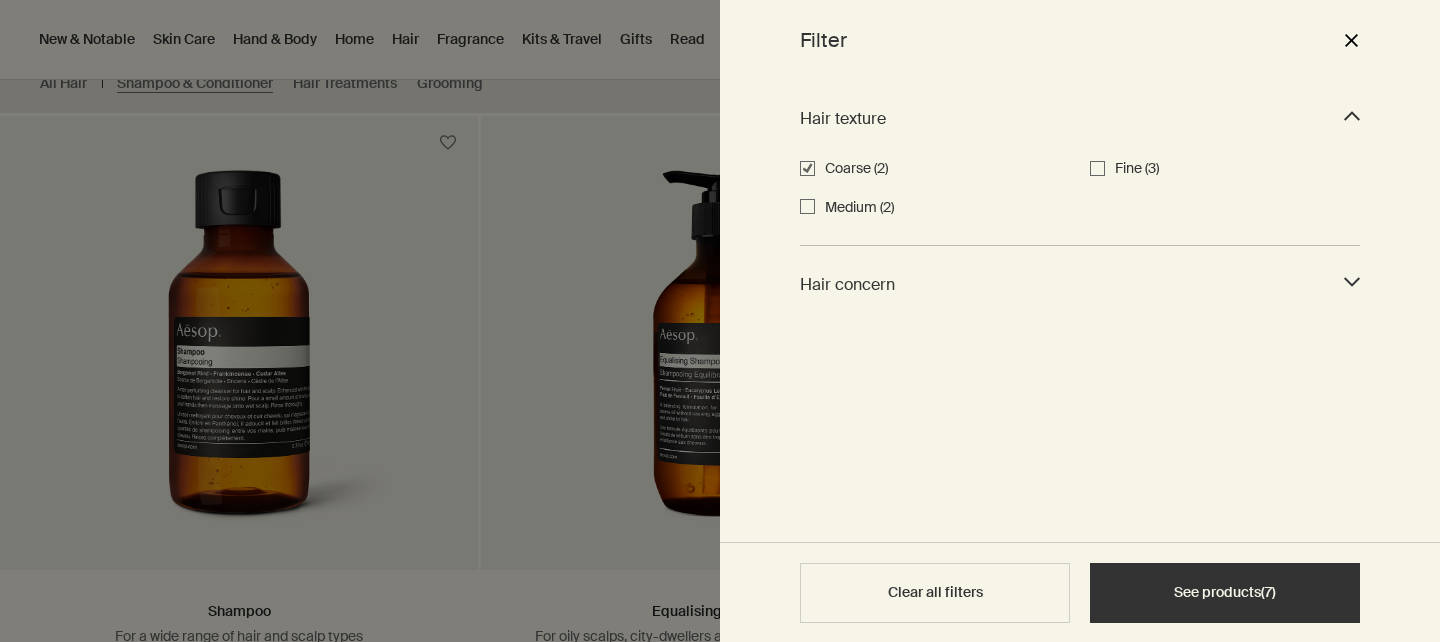 checkbox on "true" 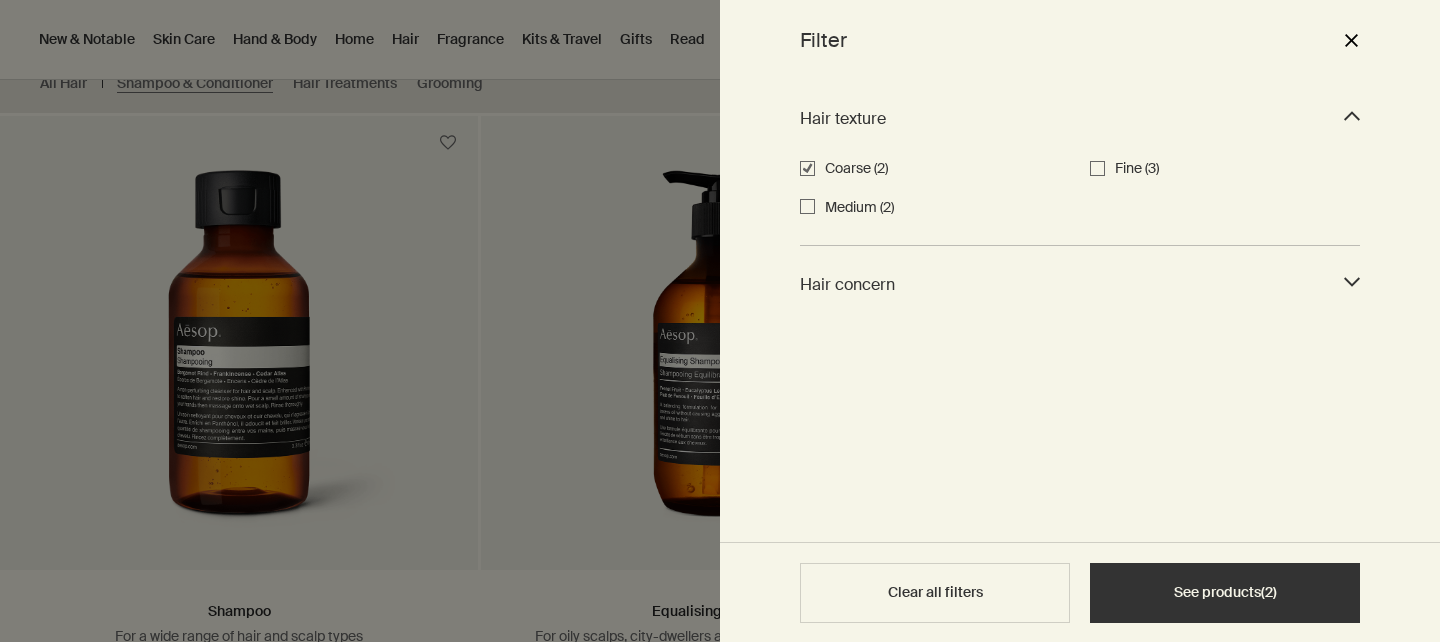 click on "See products   ( 2 )" at bounding box center [1225, 593] 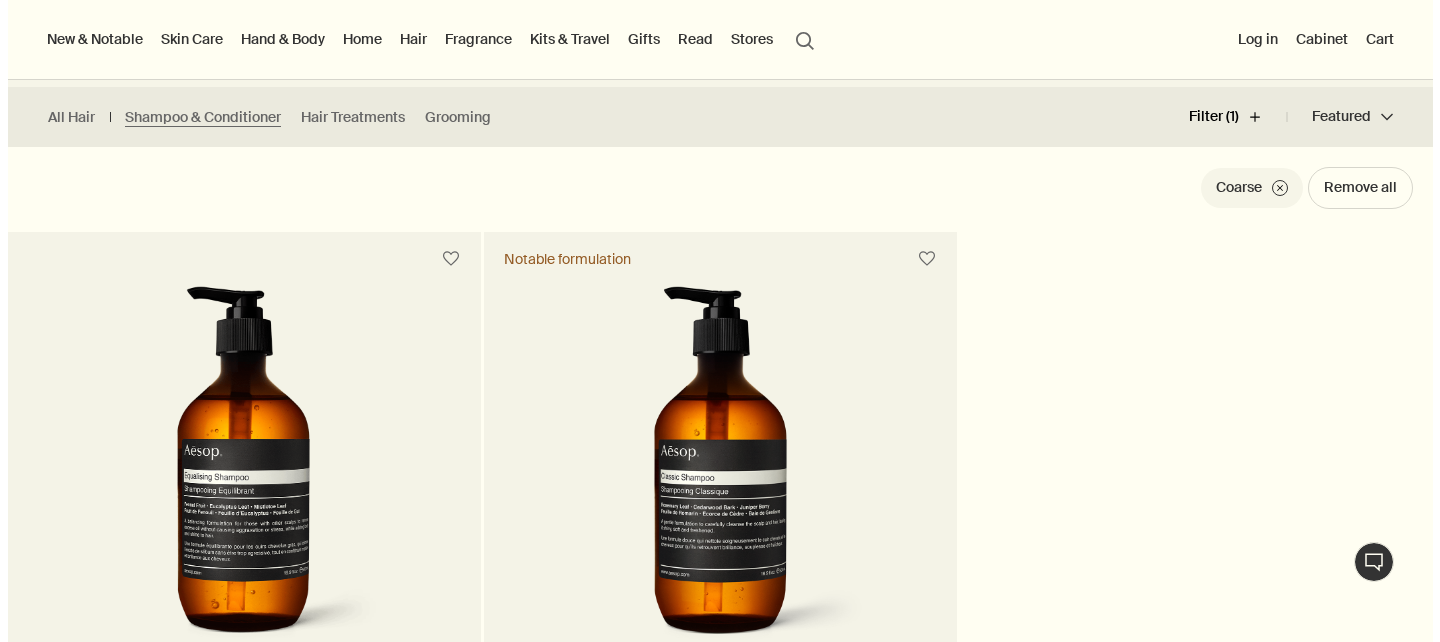 scroll, scrollTop: 364, scrollLeft: 0, axis: vertical 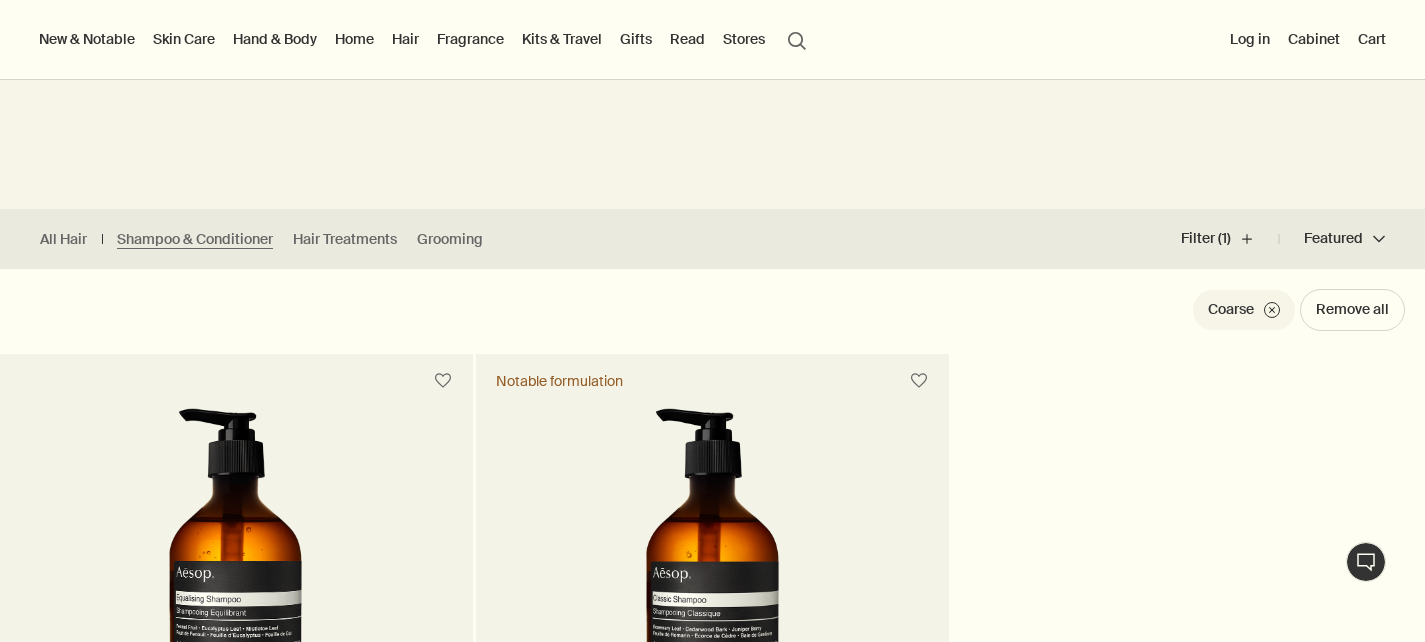 click on "Fragrance" at bounding box center (470, 39) 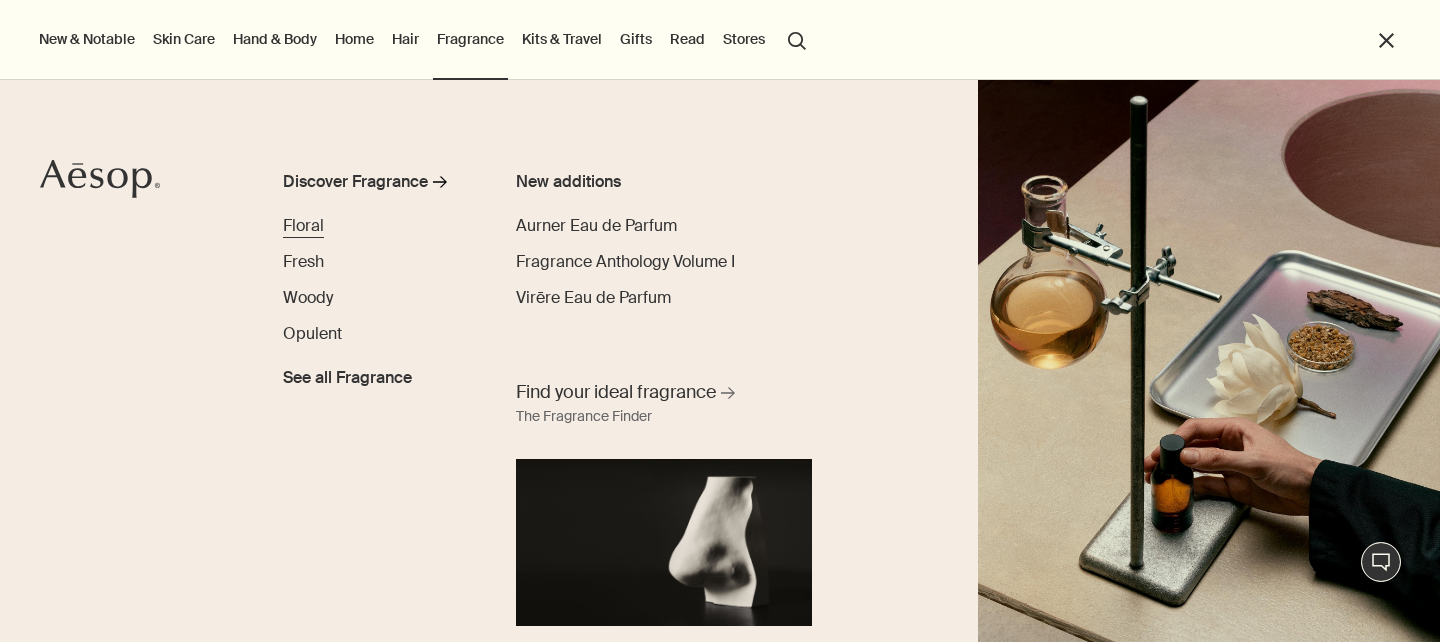 click on "Floral" at bounding box center [303, 225] 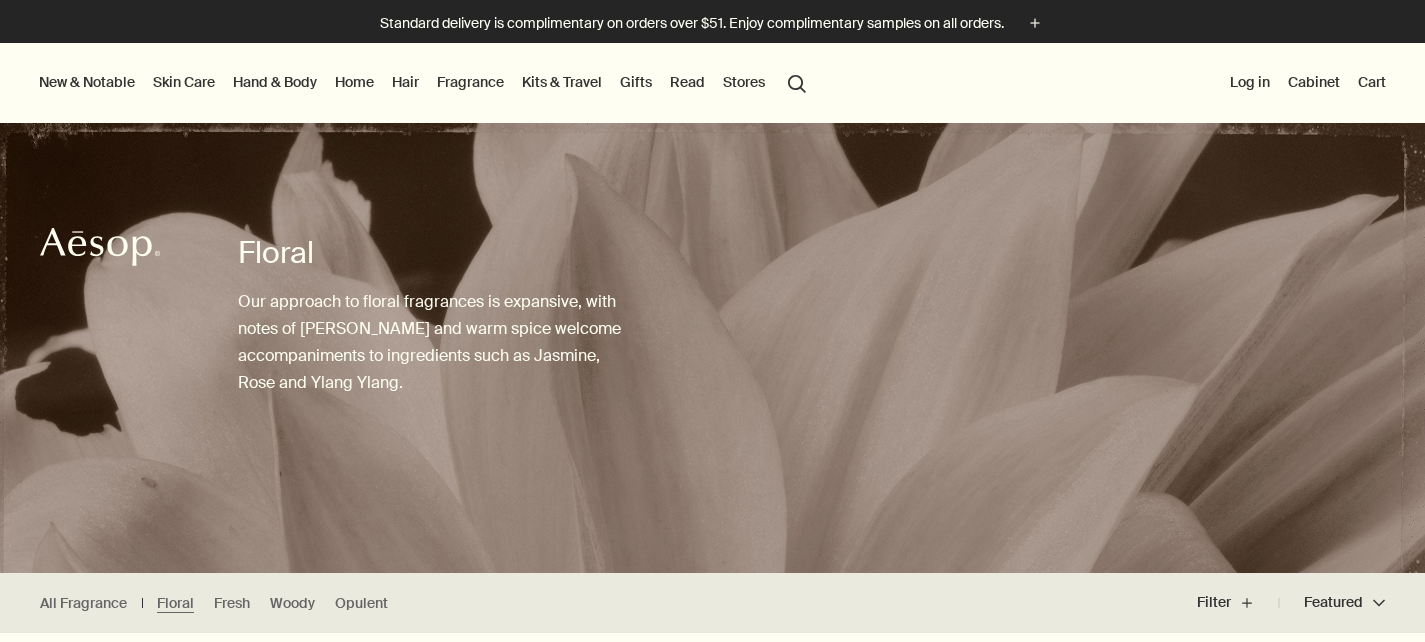 scroll, scrollTop: 40, scrollLeft: 0, axis: vertical 